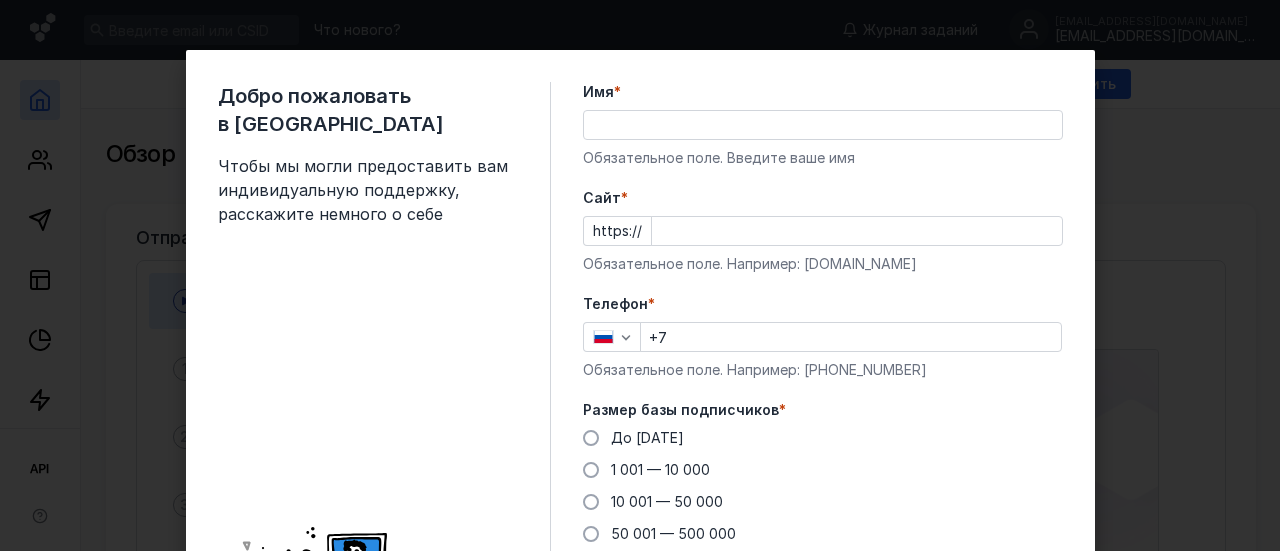 scroll, scrollTop: 0, scrollLeft: 0, axis: both 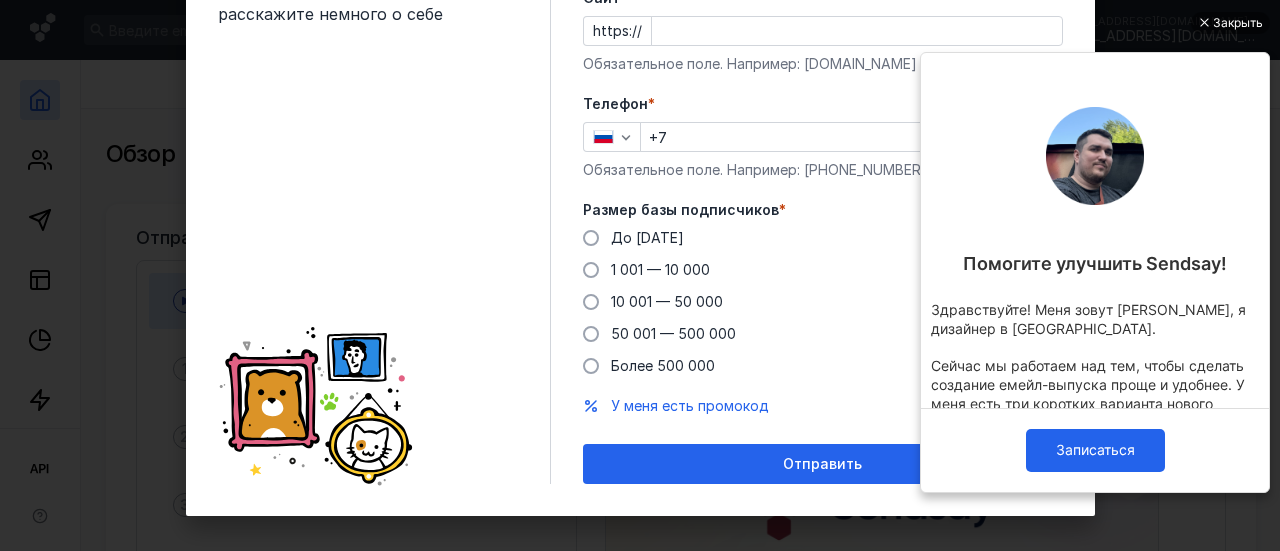 click on "Добро пожаловать в Sendsay Чтобы мы могли предоставить вам индивидуальную поддержку, расскажите немного о себе" at bounding box center [384, 183] 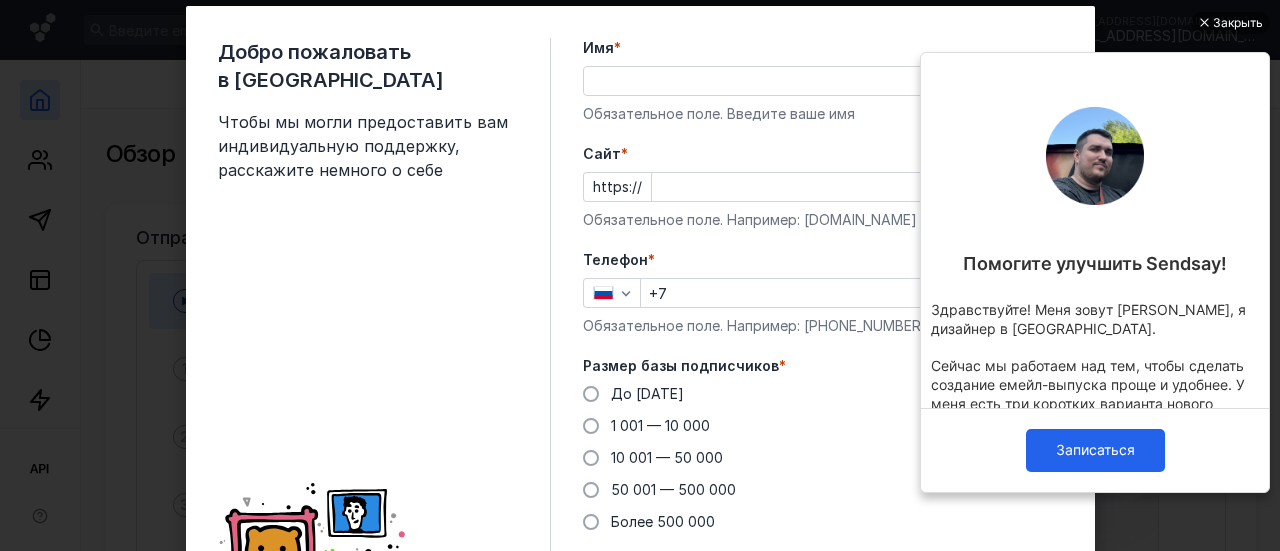 scroll, scrollTop: 0, scrollLeft: 0, axis: both 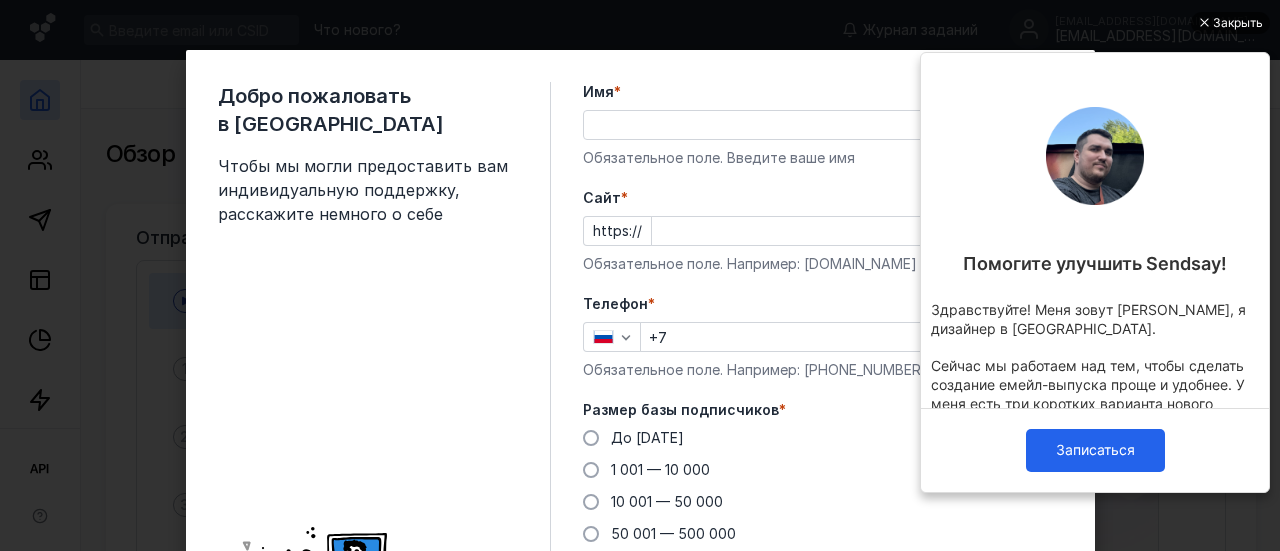 click on "Закрыть" at bounding box center (1238, 23) 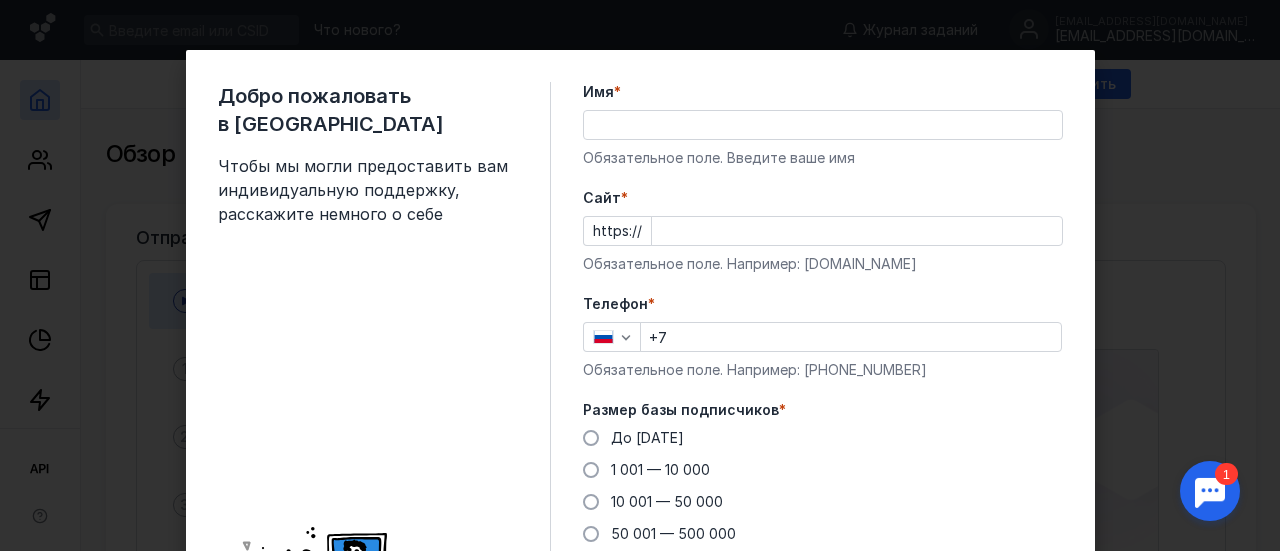 scroll, scrollTop: 0, scrollLeft: 0, axis: both 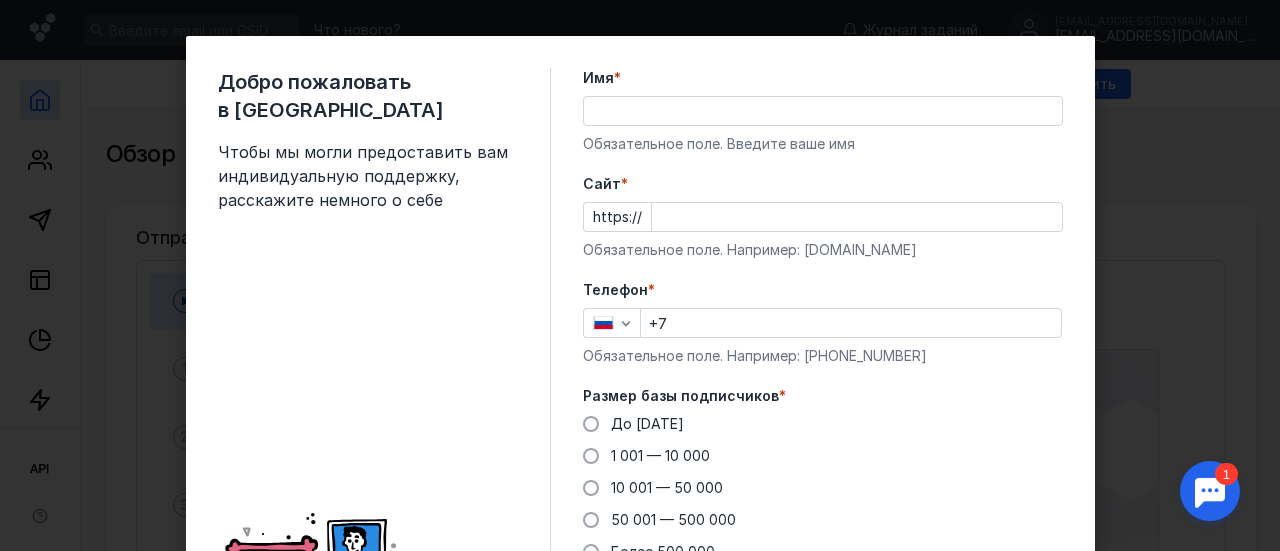 click on "Добро пожаловать в Sendsay Чтобы мы могли предоставить вам индивидуальную поддержку, расскажите немного о себе Имя  * Обязательное поле. Введите ваше имя [PERSON_NAME]  * https:// Обязательное поле. Например: [DOMAIN_NAME] Телефон  * +7 Обязательное поле. Например: [PHONE_NUMBER] Размер базы подписчиков  * До [DATE] 1 001 — 10 000 10 001 — 50 000 50 001 — 500 000 Более 500 000 У меня есть промокод Отправить" at bounding box center (640, 369) 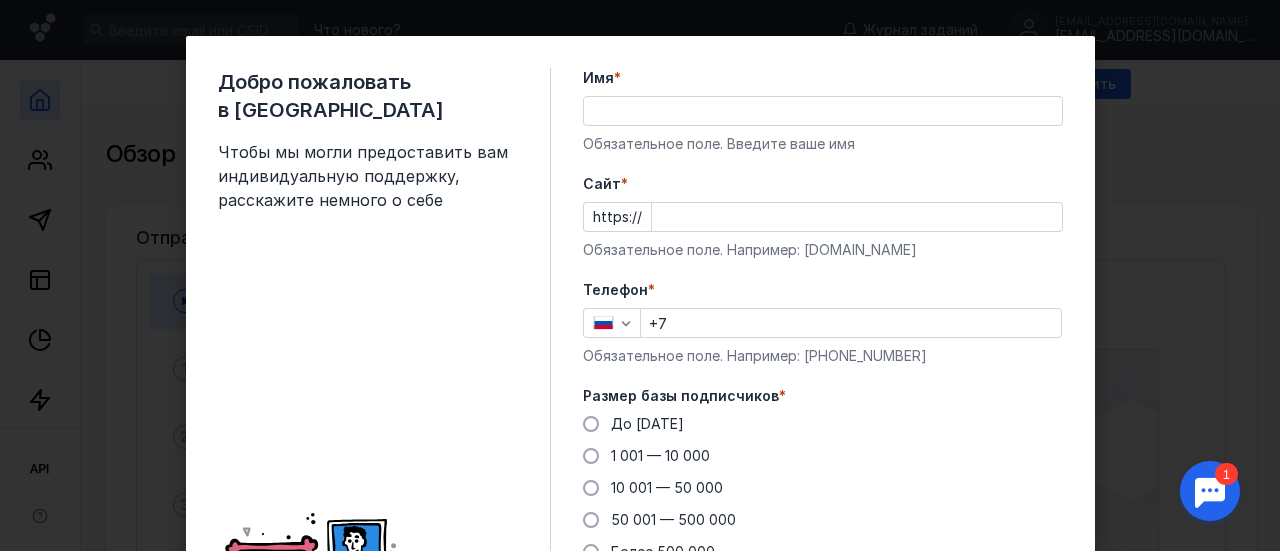 click on "Добро пожаловать в Sendsay Чтобы мы могли предоставить вам индивидуальную поддержку, расскажите немного о себе Имя  * Обязательное поле. Введите ваше имя [PERSON_NAME]  * https:// Обязательное поле. Например: [DOMAIN_NAME] Телефон  * +7 Обязательное поле. Например: [PHONE_NUMBER] Размер базы подписчиков  * До [DATE] 1 001 — 10 000 10 001 — 50 000 50 001 — 500 000 Более 500 000 У меня есть промокод Отправить" at bounding box center (640, 275) 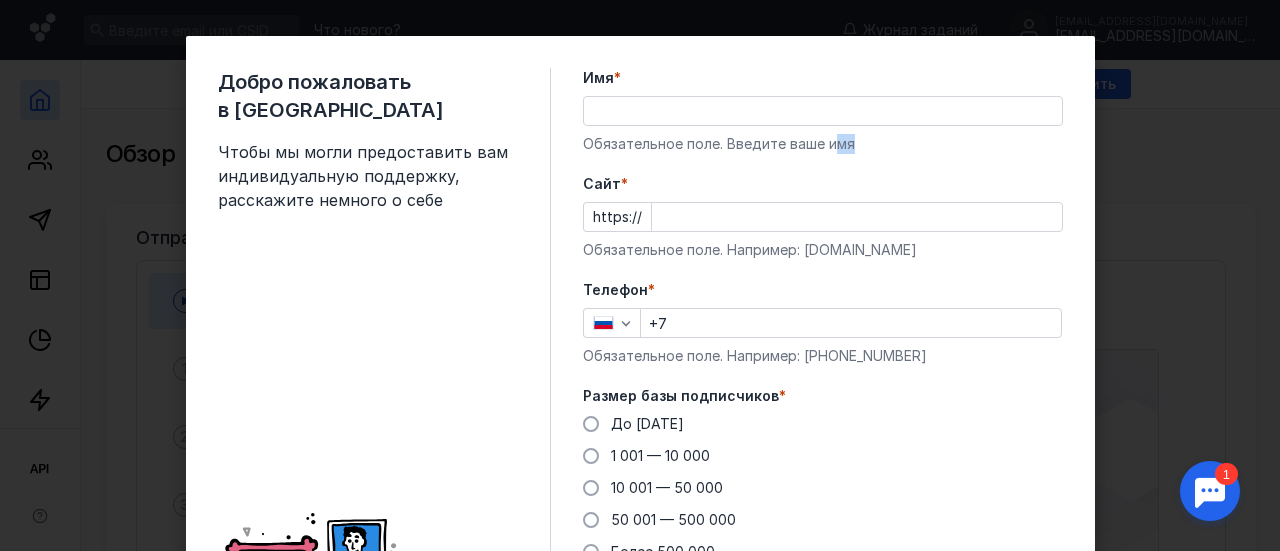 click on "Обязательное поле. Введите ваше имя" at bounding box center [823, 144] 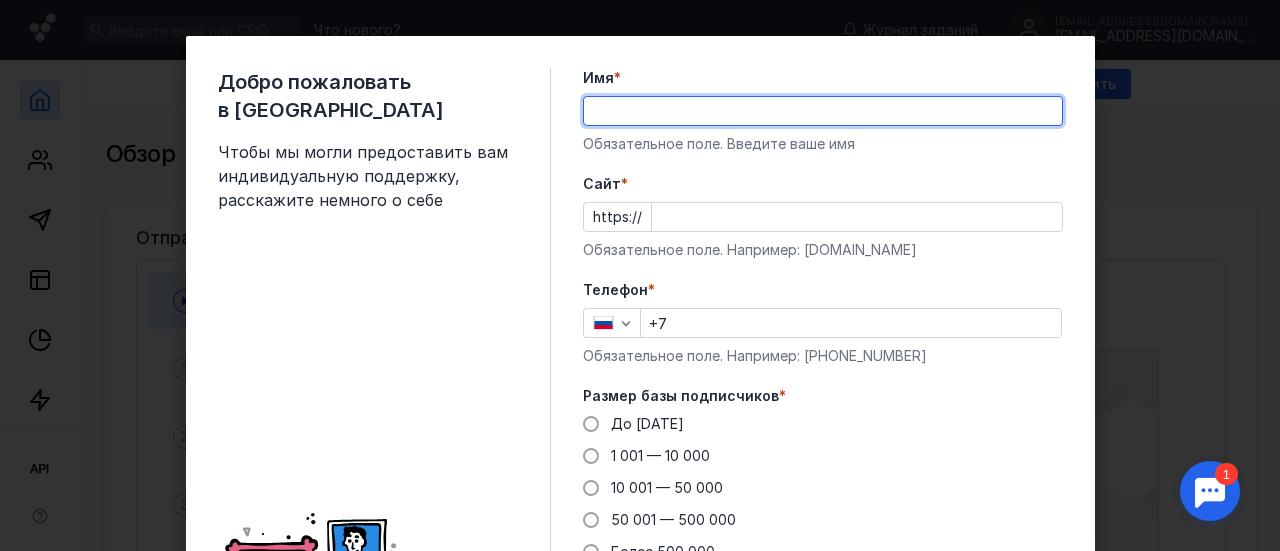click on "Имя  *" at bounding box center [823, 111] 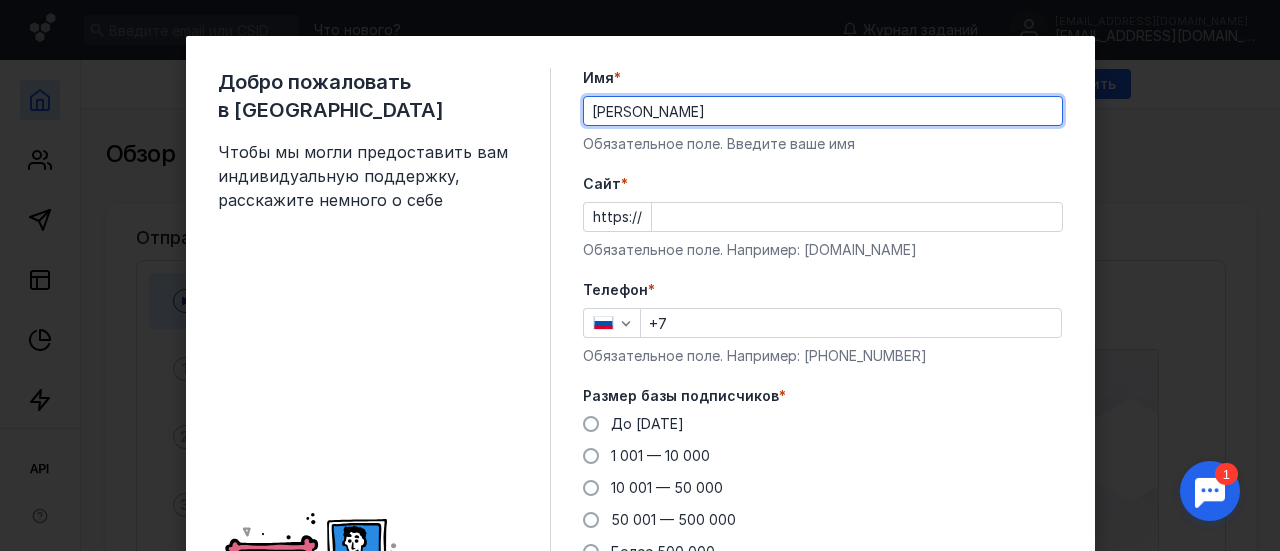 type on "[PERSON_NAME]" 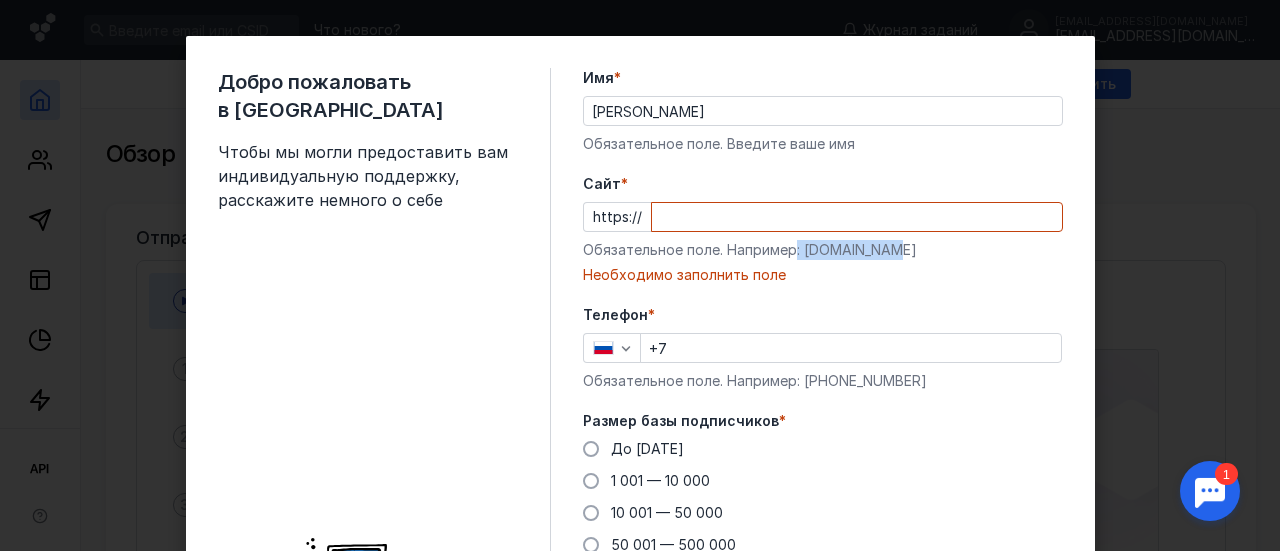 drag, startPoint x: 913, startPoint y: 239, endPoint x: 788, endPoint y: 255, distance: 126.01984 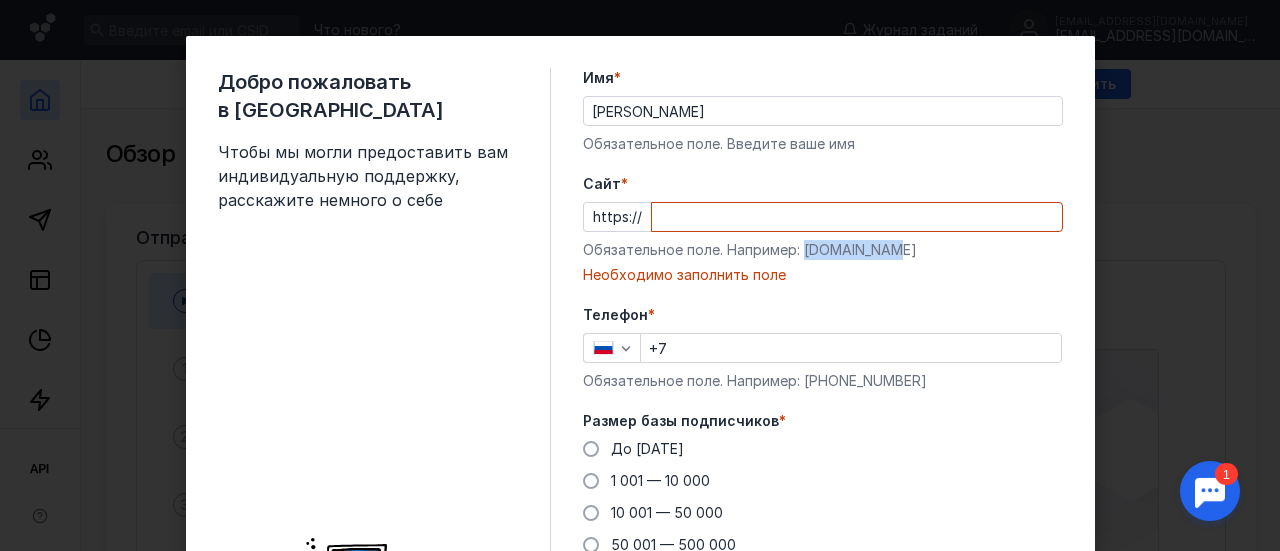 drag, startPoint x: 795, startPoint y: 251, endPoint x: 922, endPoint y: 240, distance: 127.47549 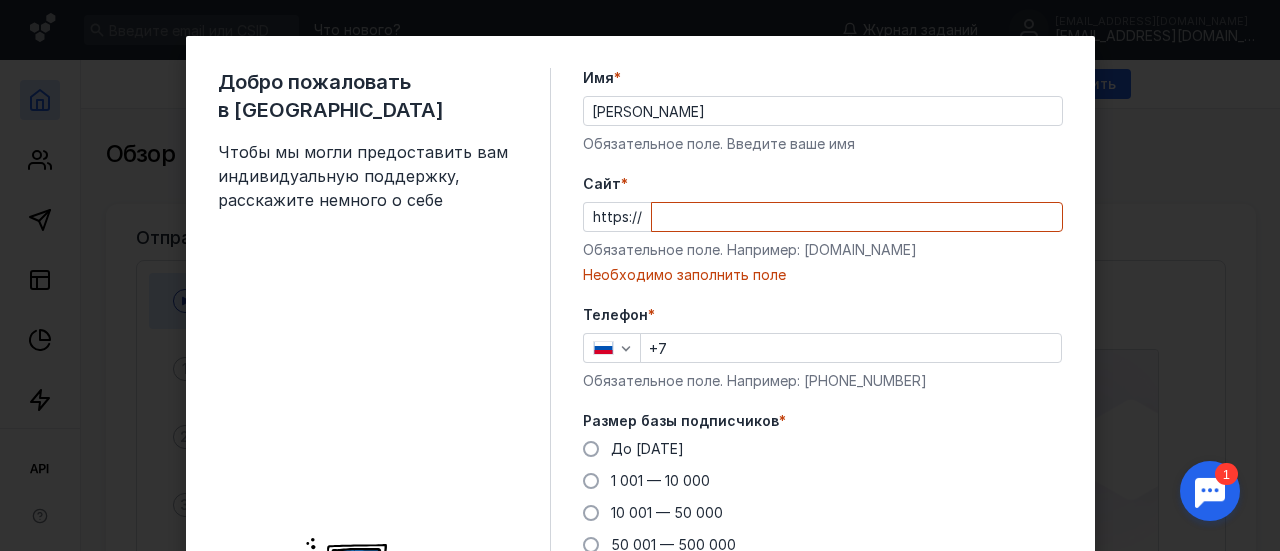 click on "Cайт  *" at bounding box center (857, 217) 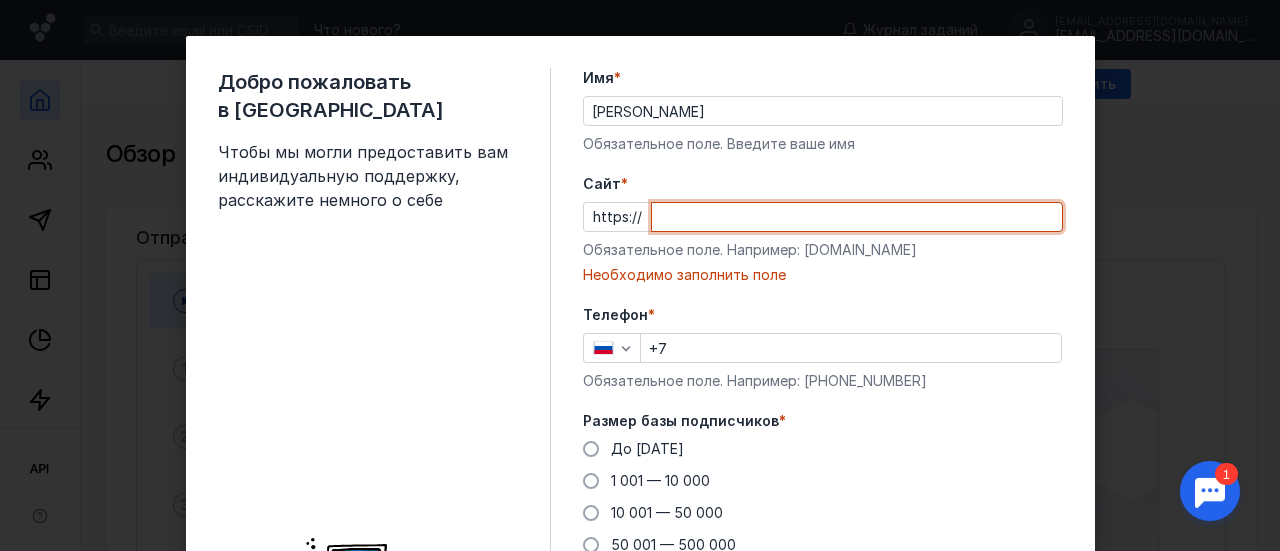 paste on "[DOMAIN_NAME]" 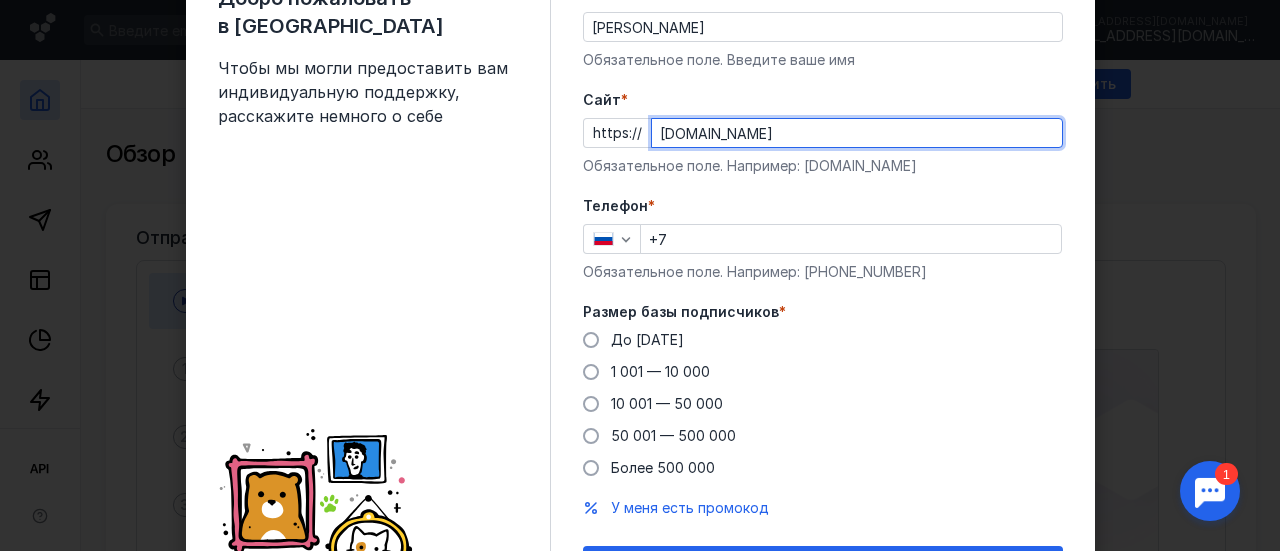 scroll, scrollTop: 214, scrollLeft: 0, axis: vertical 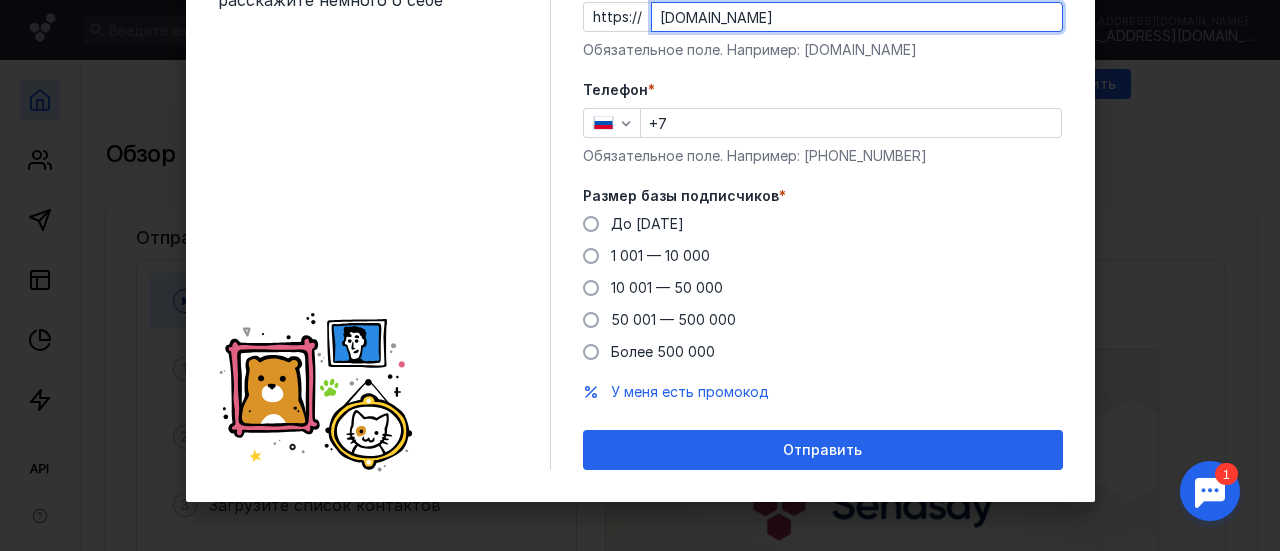 type on "[DOMAIN_NAME]" 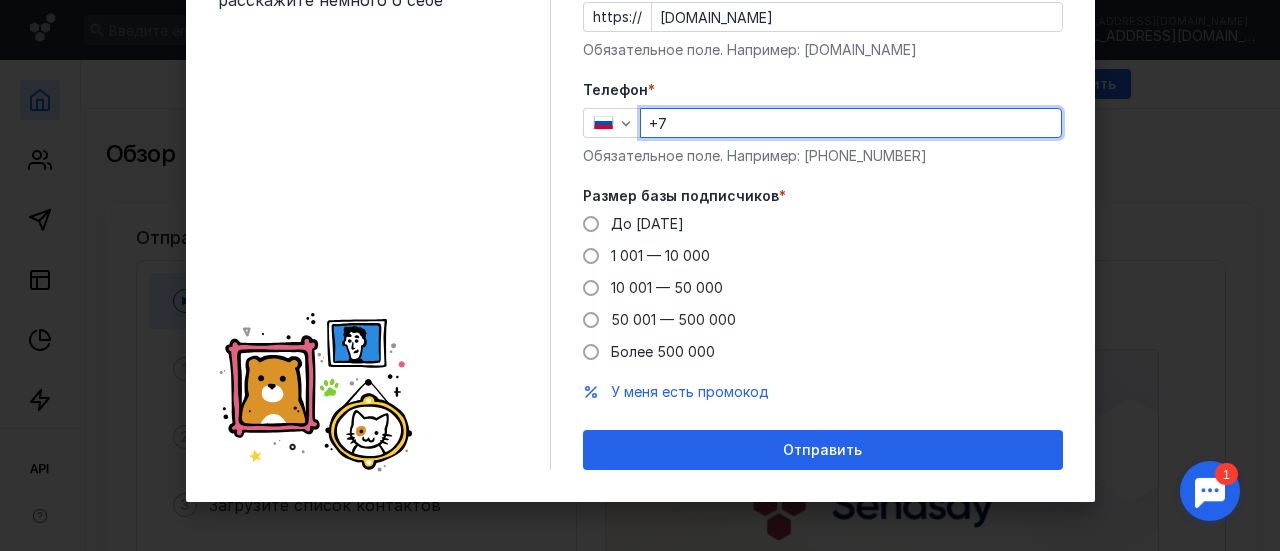 click on "+7" at bounding box center [851, 123] 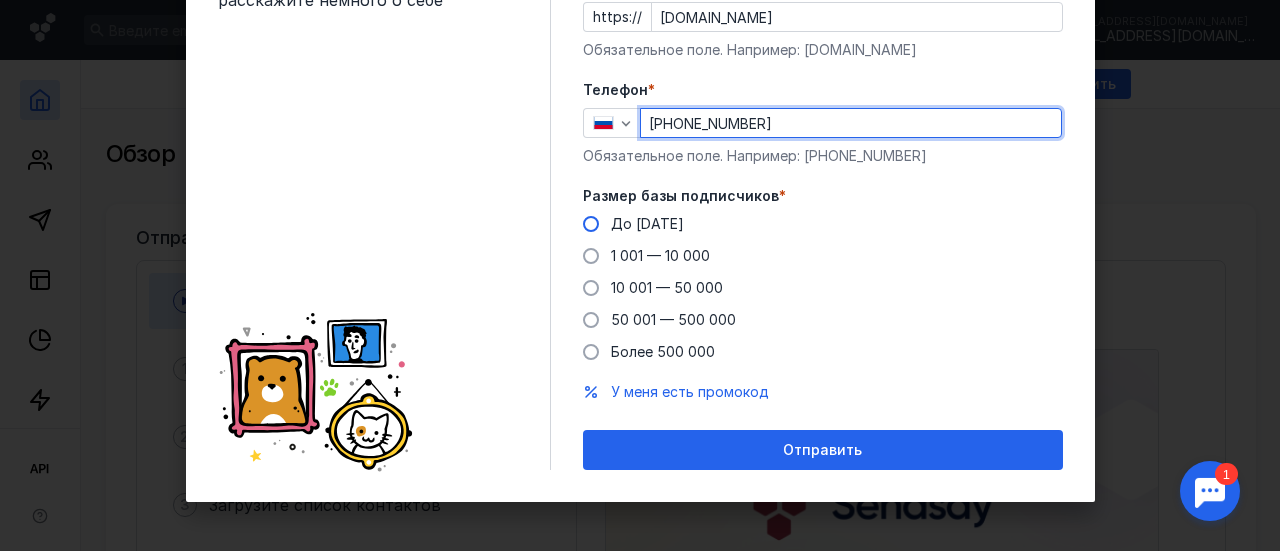 type on "[PHONE_NUMBER]" 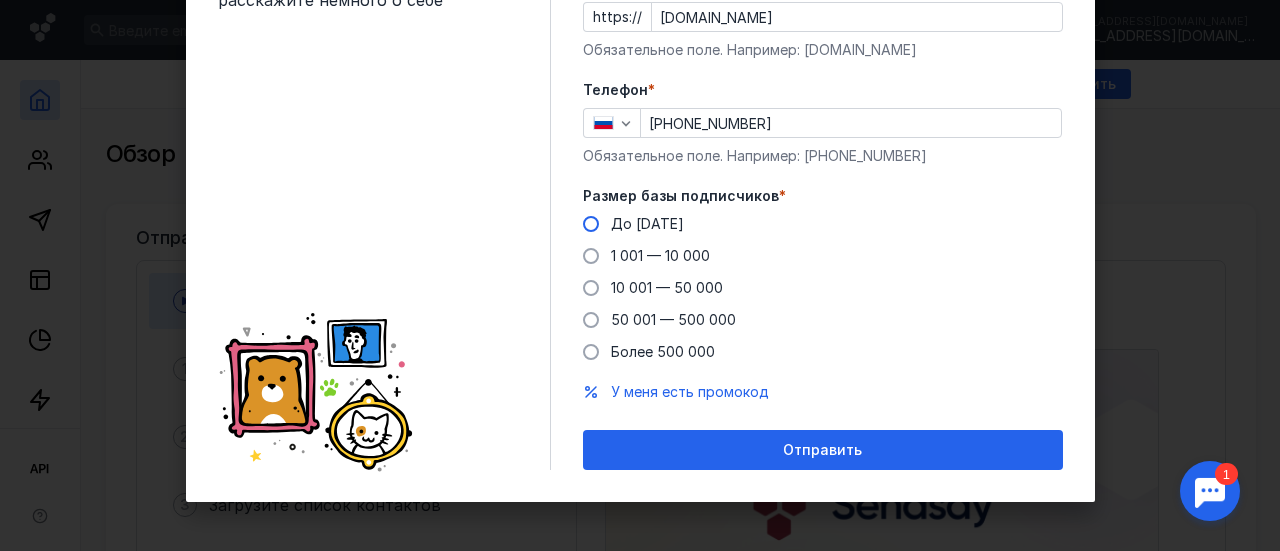 click on "До [DATE]" at bounding box center [647, 223] 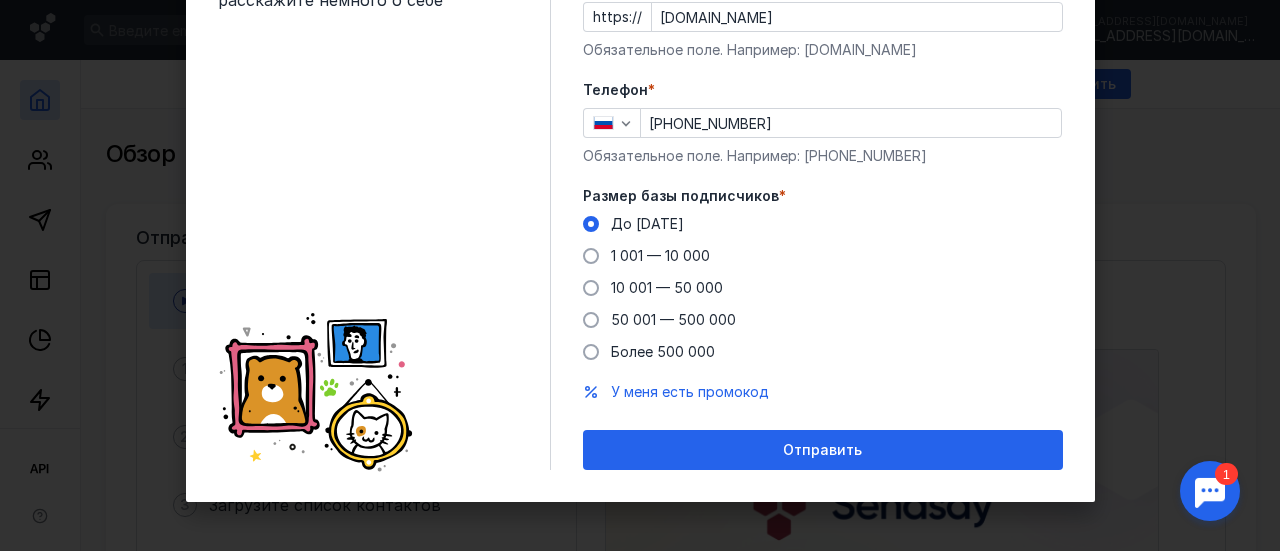 click on "1 001 — 10 000" at bounding box center [660, 255] 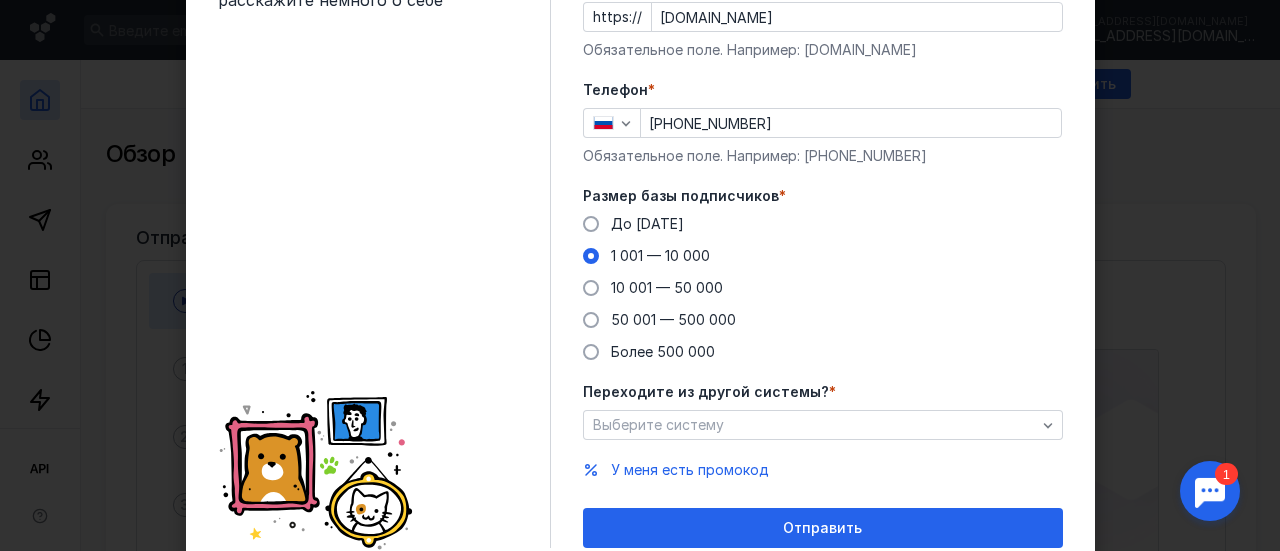 scroll, scrollTop: 292, scrollLeft: 0, axis: vertical 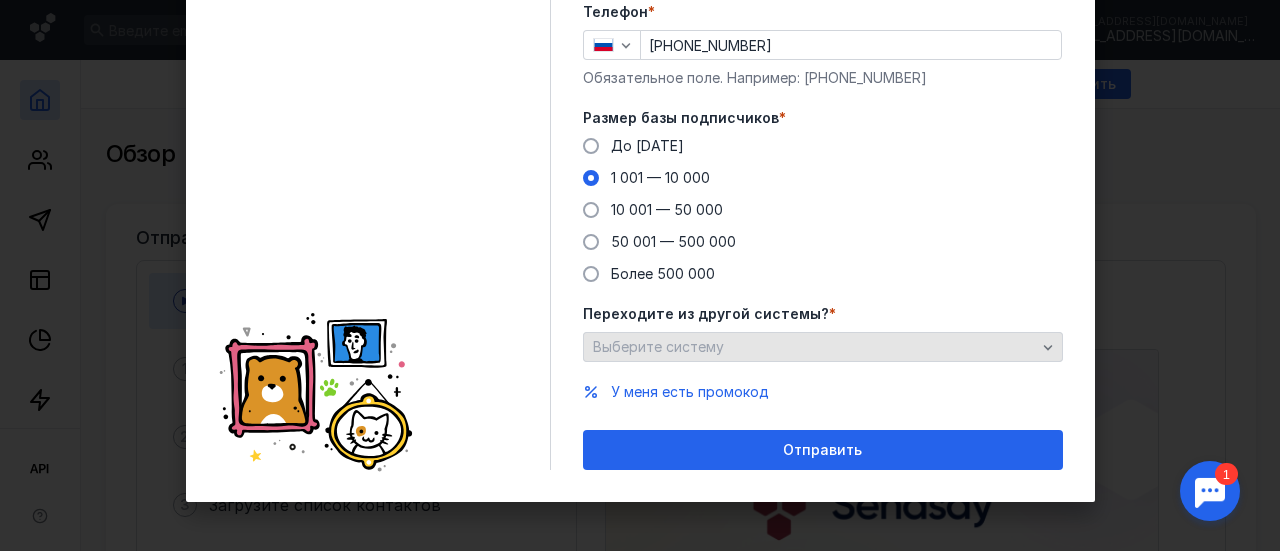 click on "Выберите систему" at bounding box center (658, 346) 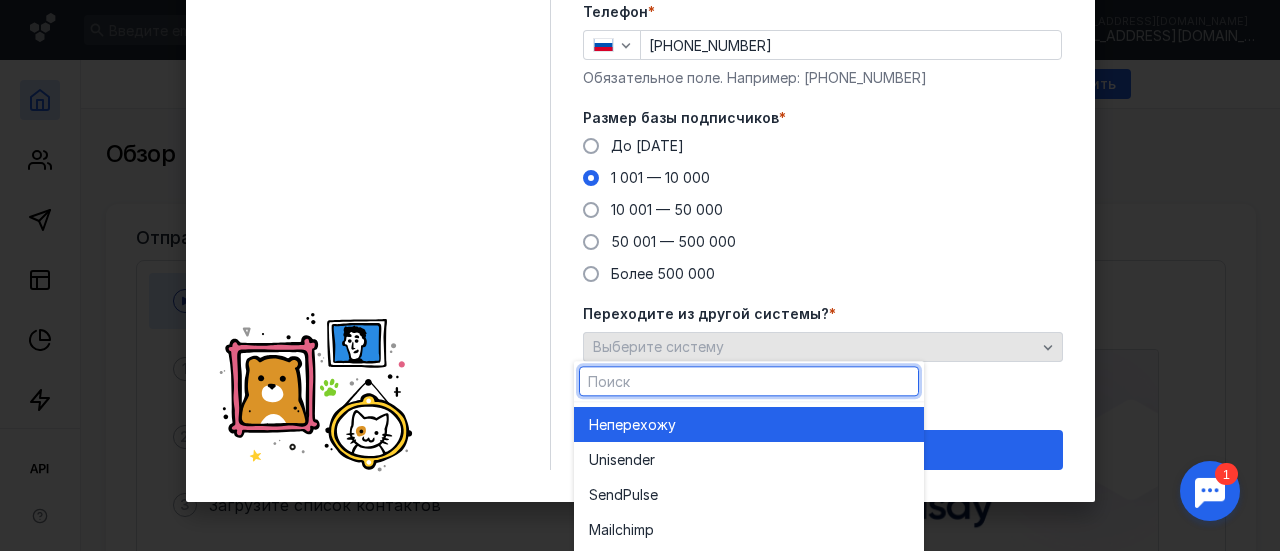 click on "Помощь Ваше сообщение Отправить сообщение Что нового? Журнал заданий [EMAIL_ADDRESS][DOMAIN_NAME] [EMAIL_ADDRESS][DOMAIN_NAME] Подтвердите email и телефон, чтобы получить доступ ко всем возможностям Sendsay Подтвердить Обзор Отправьте первую рассылку Узнайте о возможностях Sendsay 1 Добавьте адрес отправителя 2 Подтвердите email и телефон 3 Загрузите список контактов 4 Отправьте пробную рассылку 5 Проверьте результаты Узнайте о возможностях Sendsay Посмотрите видеообзор основных функций платформы: Ваш браузер не поддерживает воспроизведение видео. Пожалуйста, обновите ваш браузер 2:12 F Тариф F 1" at bounding box center [640, 1527] 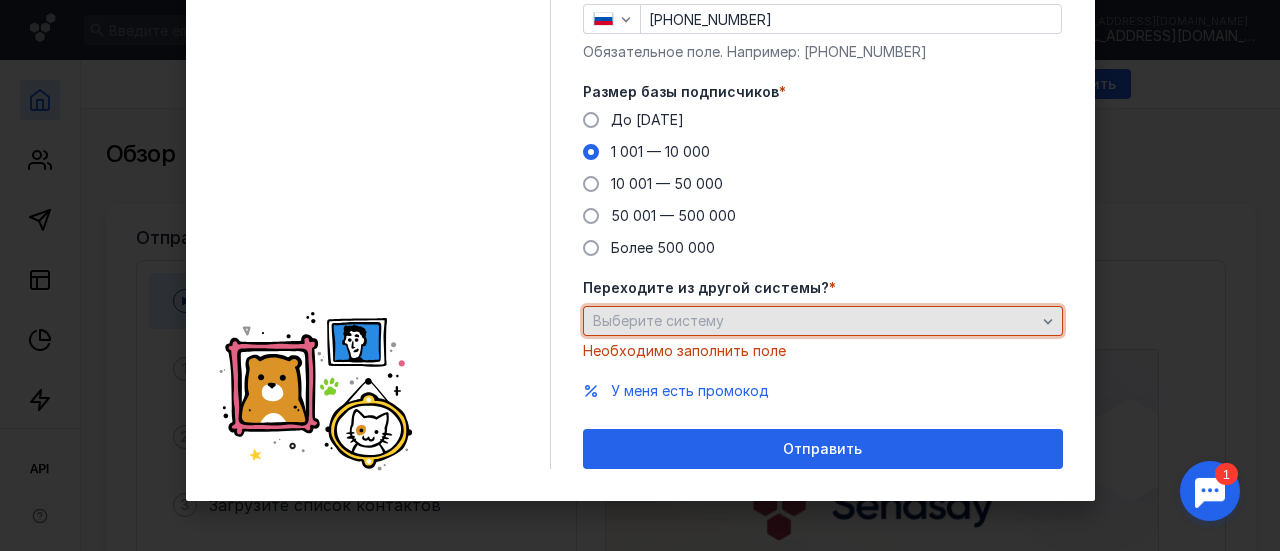 click on "Выберите систему" at bounding box center [658, 320] 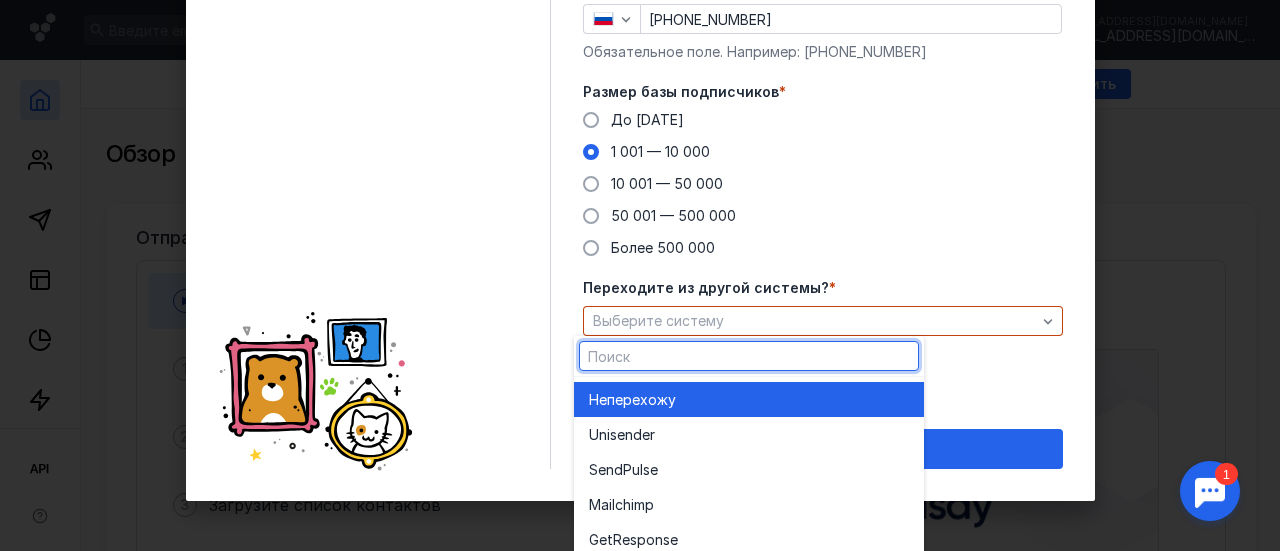 click on "перехожу" at bounding box center (641, 400) 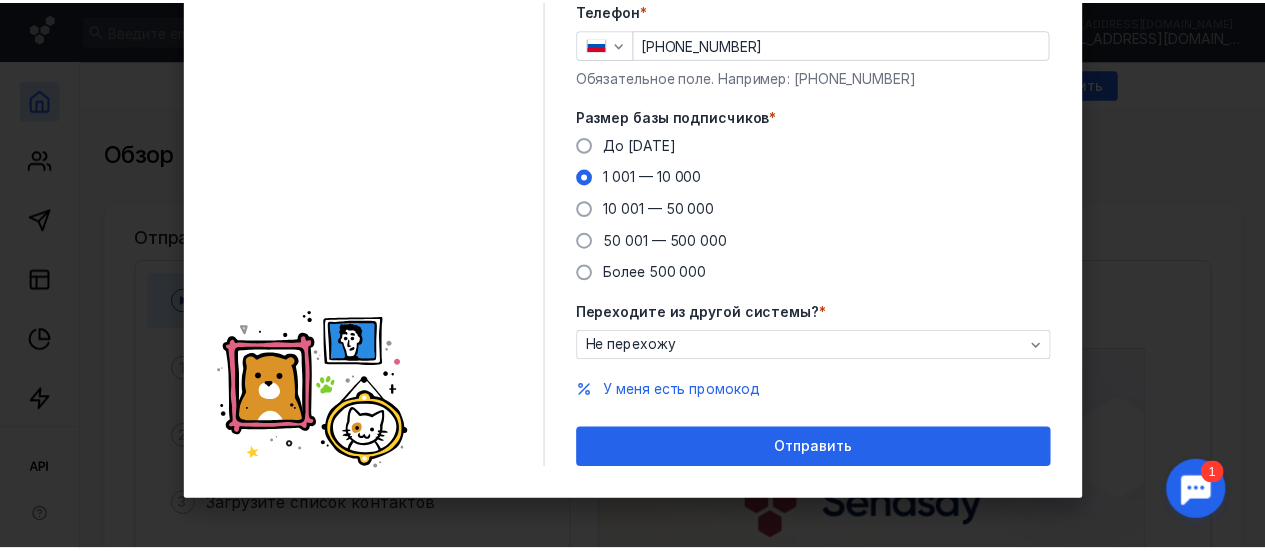 scroll, scrollTop: 292, scrollLeft: 0, axis: vertical 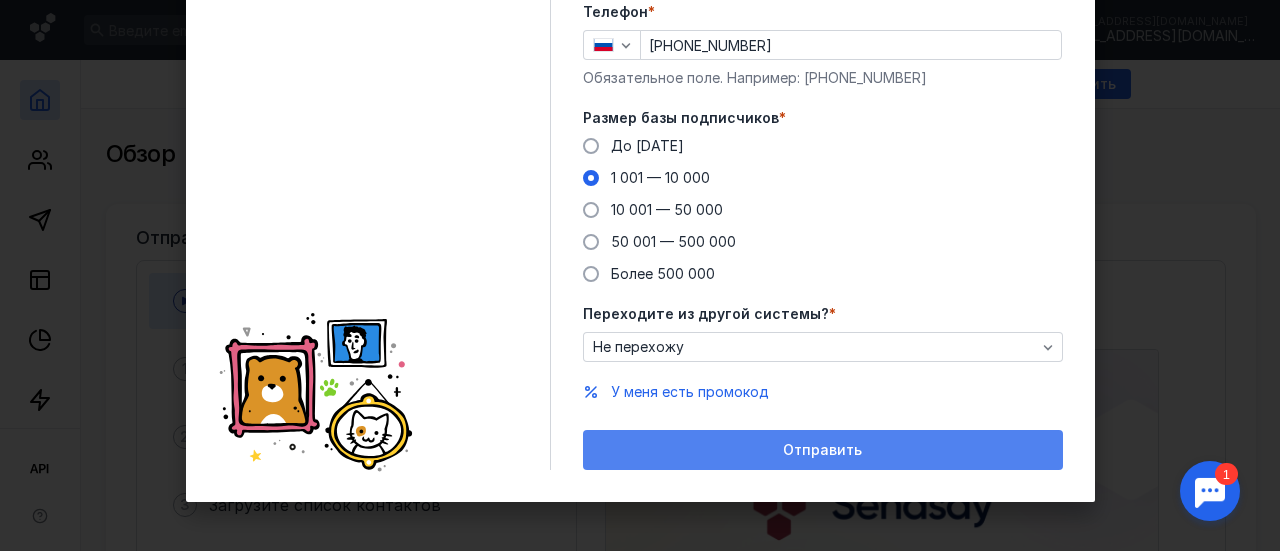click on "Отправить" at bounding box center (823, 450) 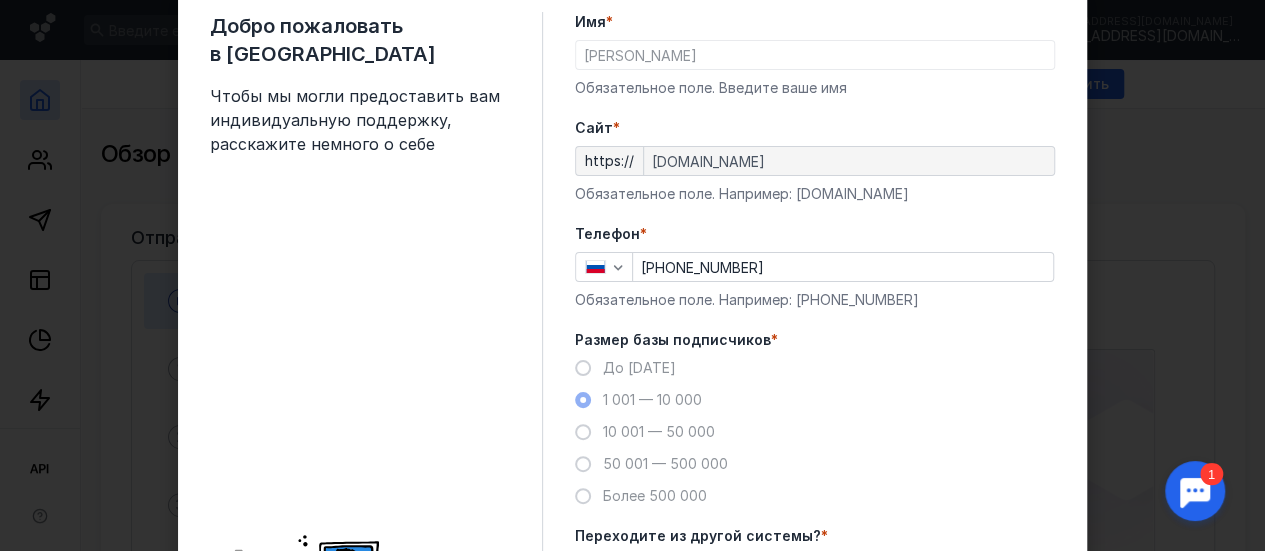 scroll, scrollTop: 0, scrollLeft: 0, axis: both 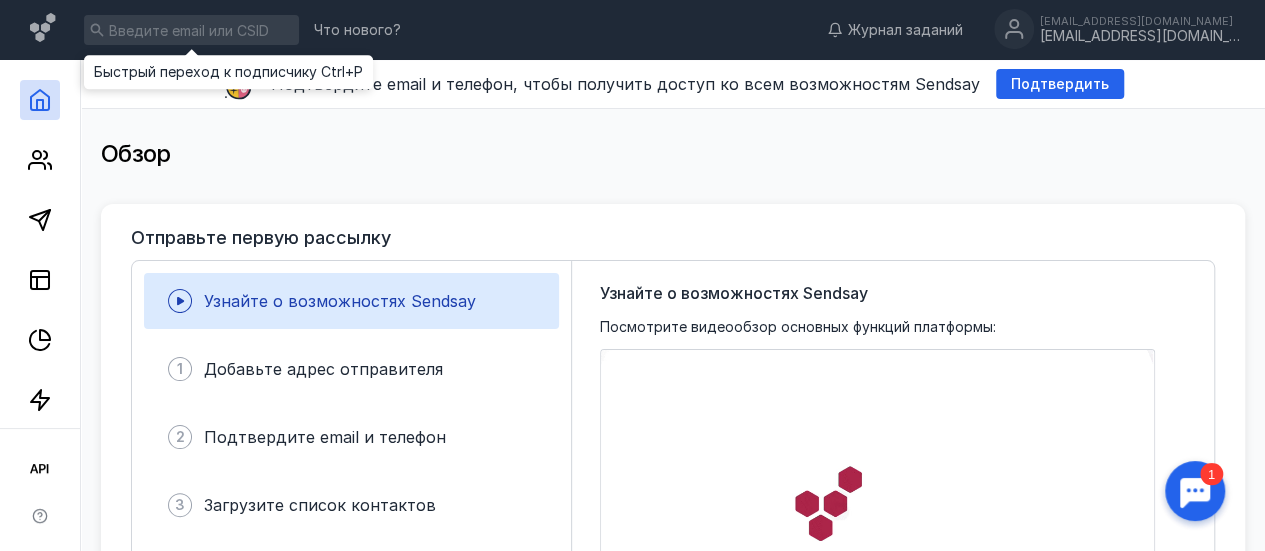click at bounding box center (191, 30) 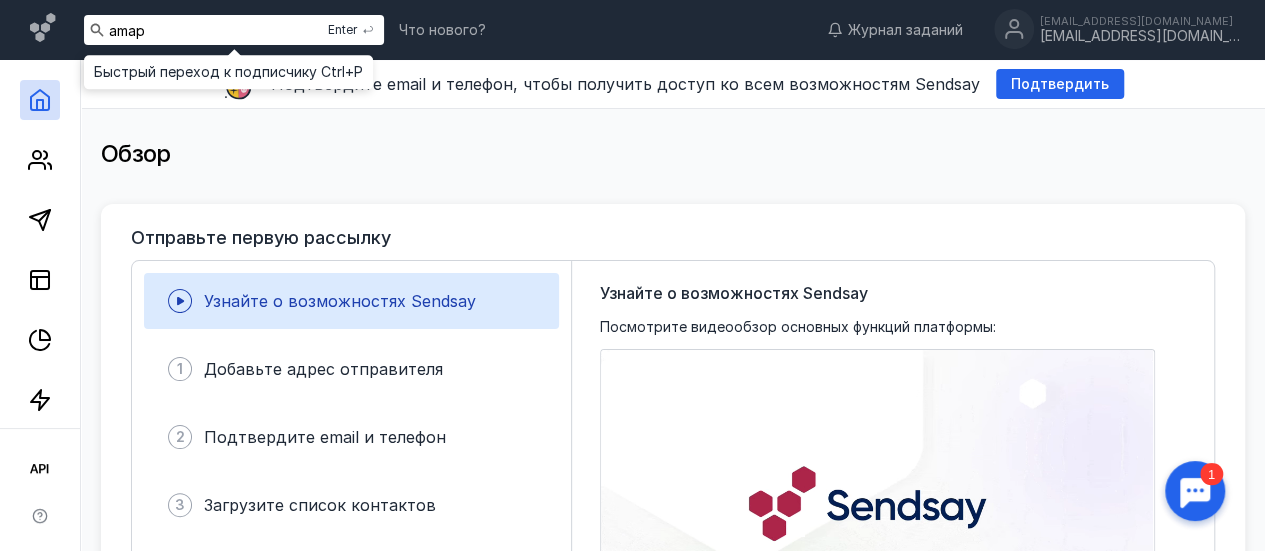 type on "amap" 